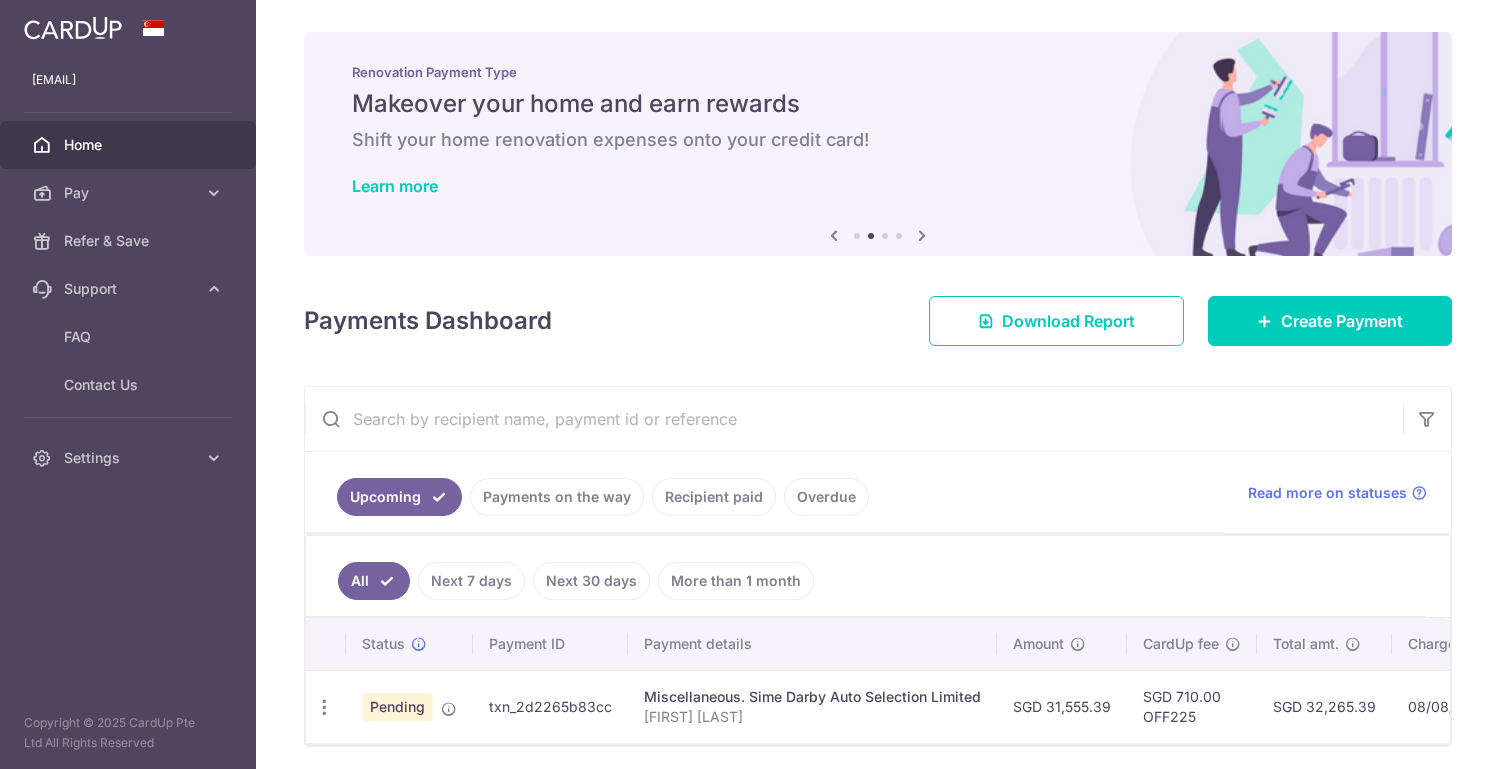 scroll, scrollTop: 0, scrollLeft: 0, axis: both 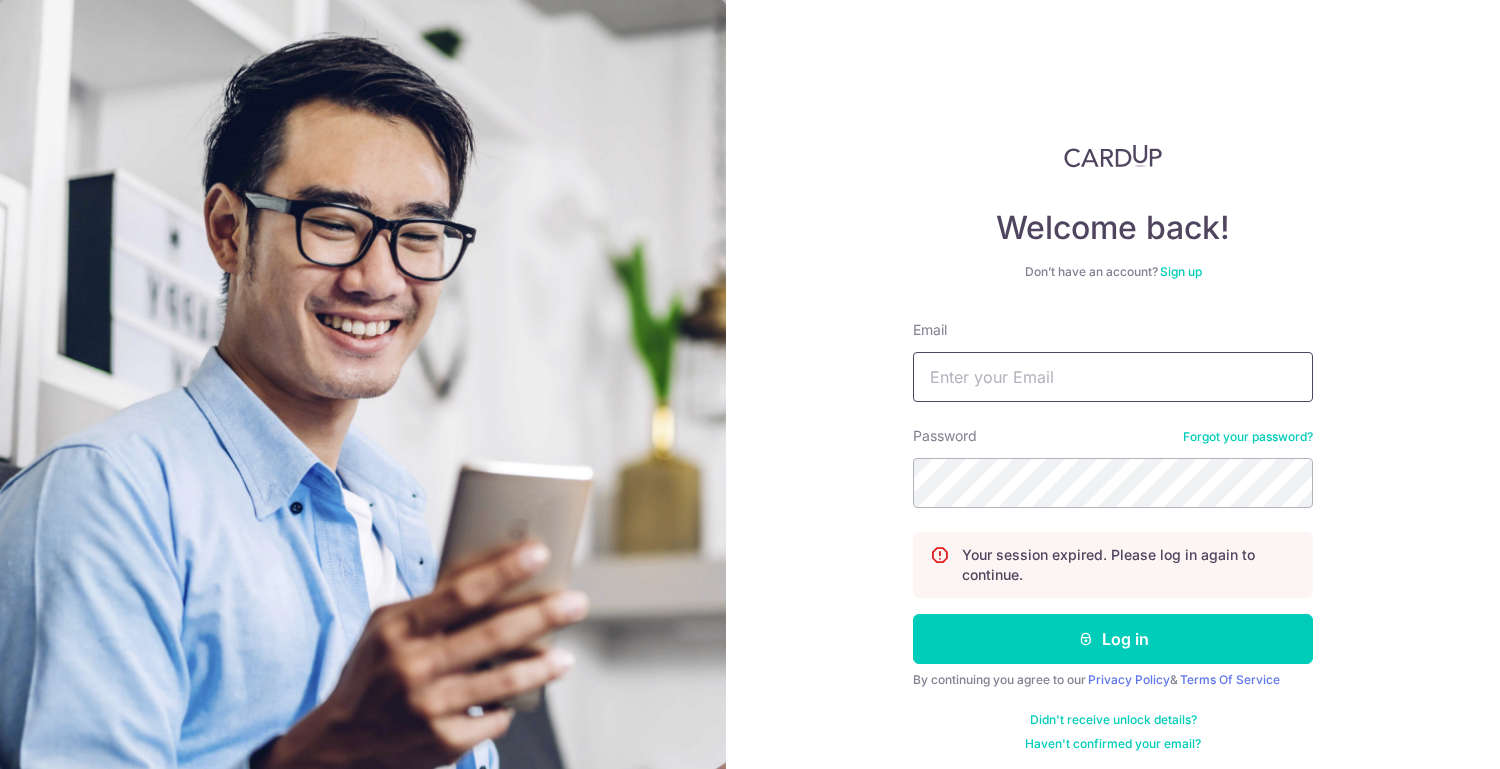 click on "Email" at bounding box center [1113, 377] 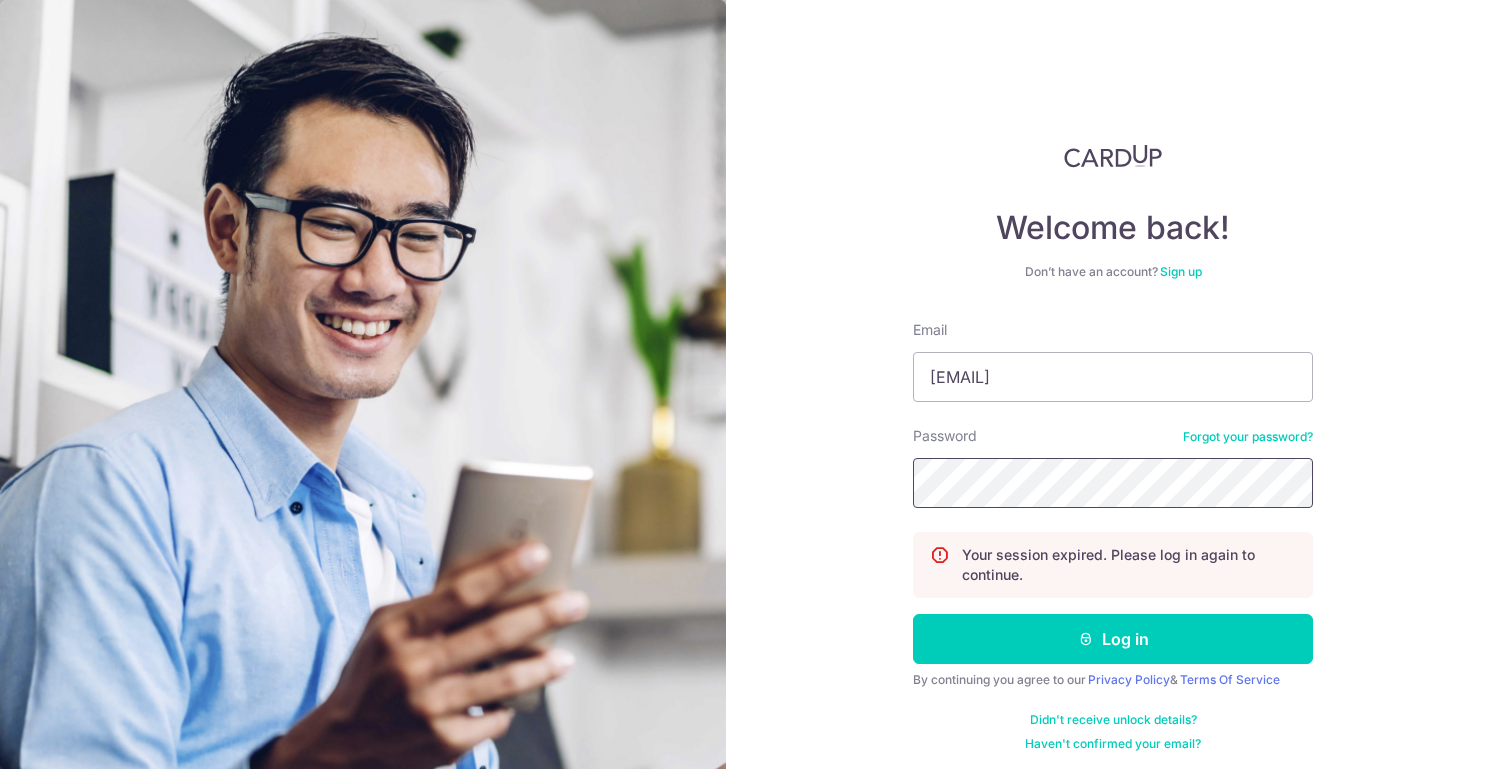 click on "Log in" at bounding box center (1113, 639) 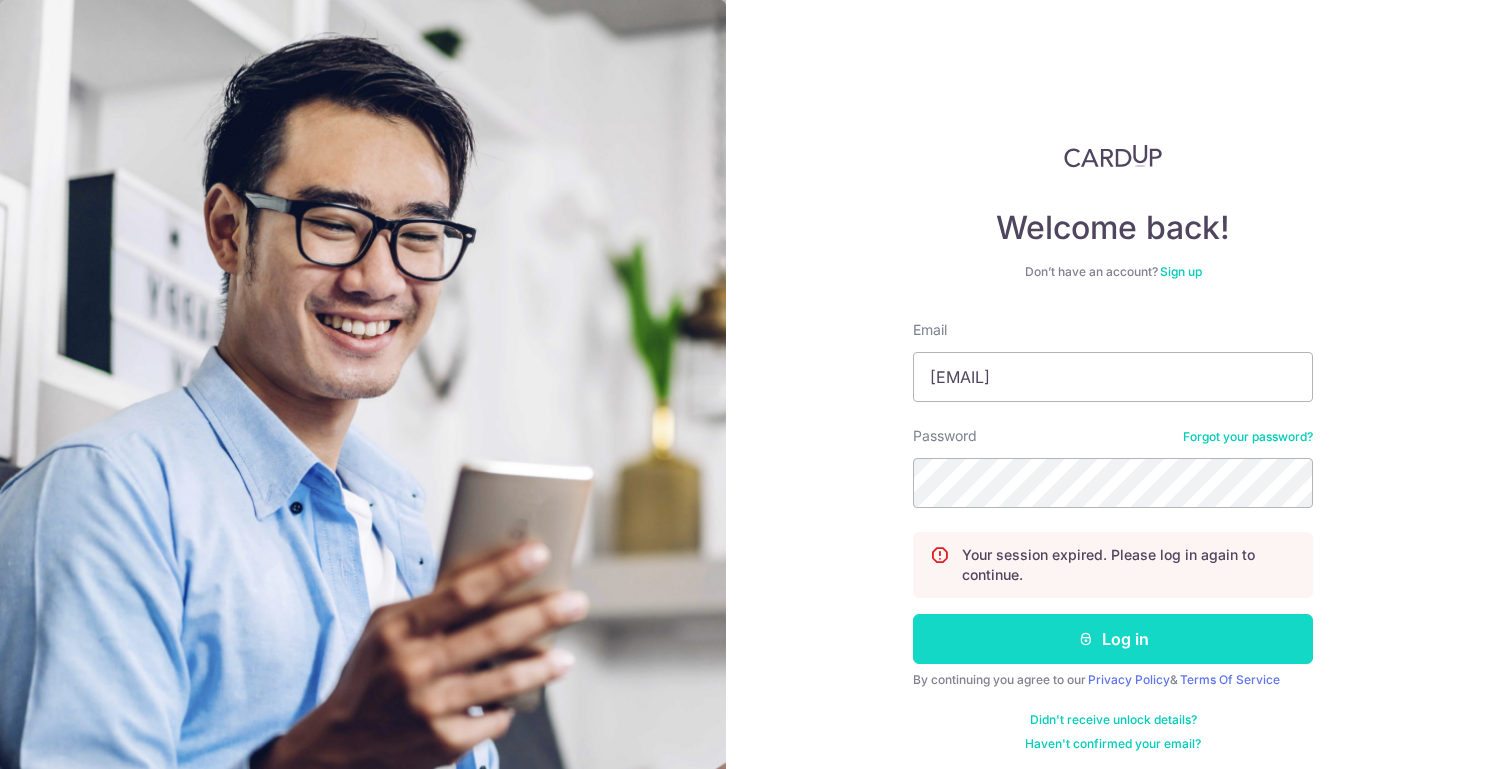 click on "Log in" at bounding box center (1113, 639) 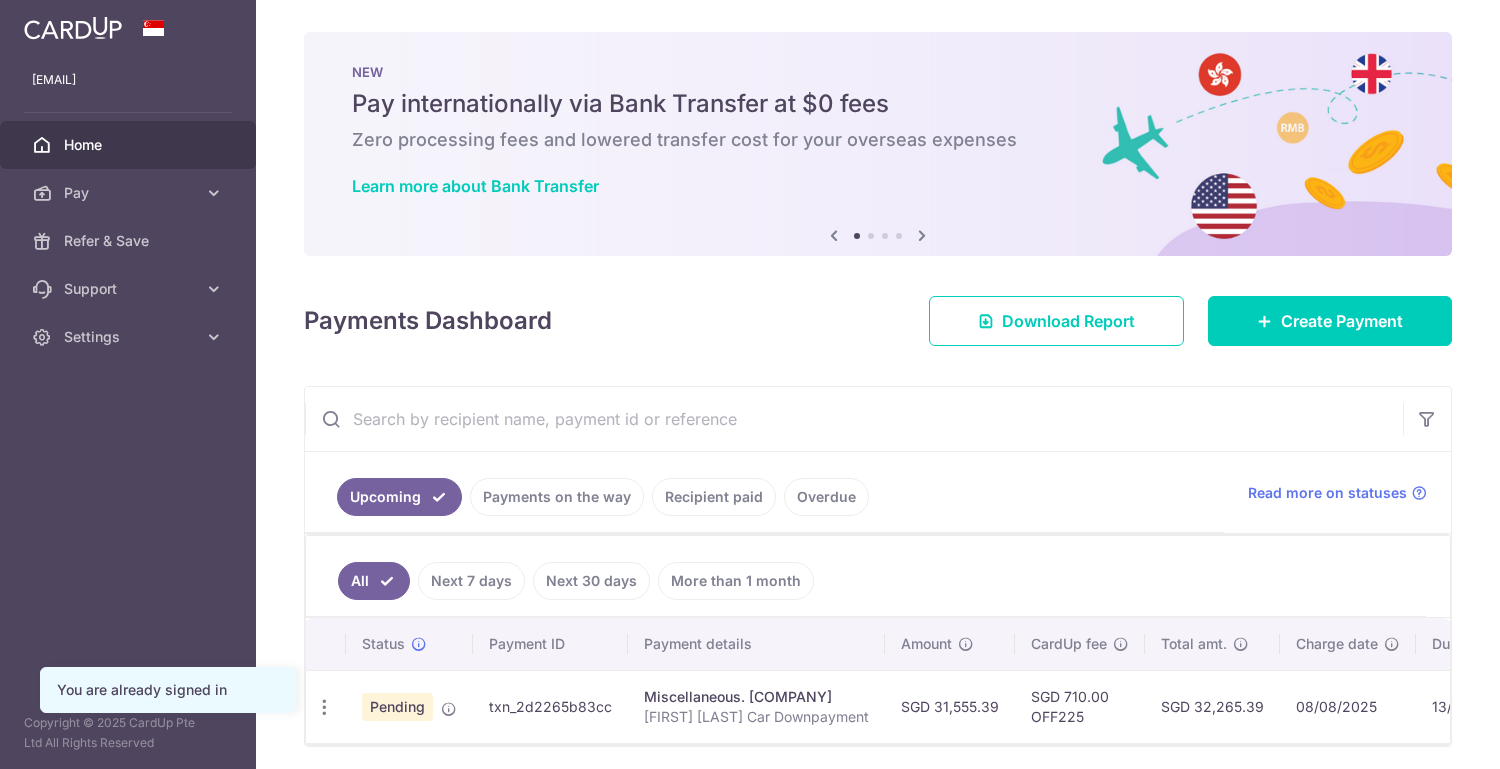 scroll, scrollTop: 0, scrollLeft: 0, axis: both 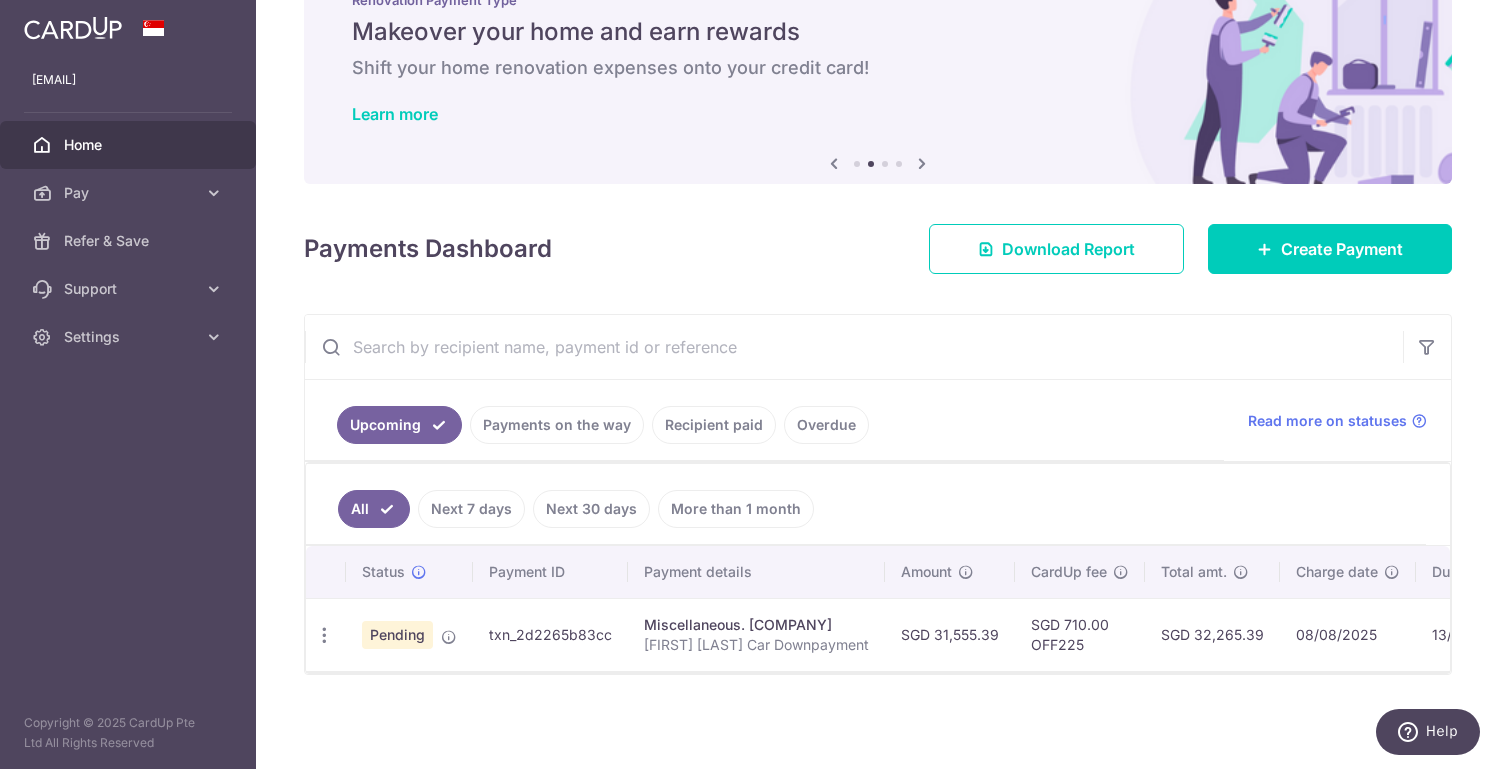 click on "Home" at bounding box center (130, 145) 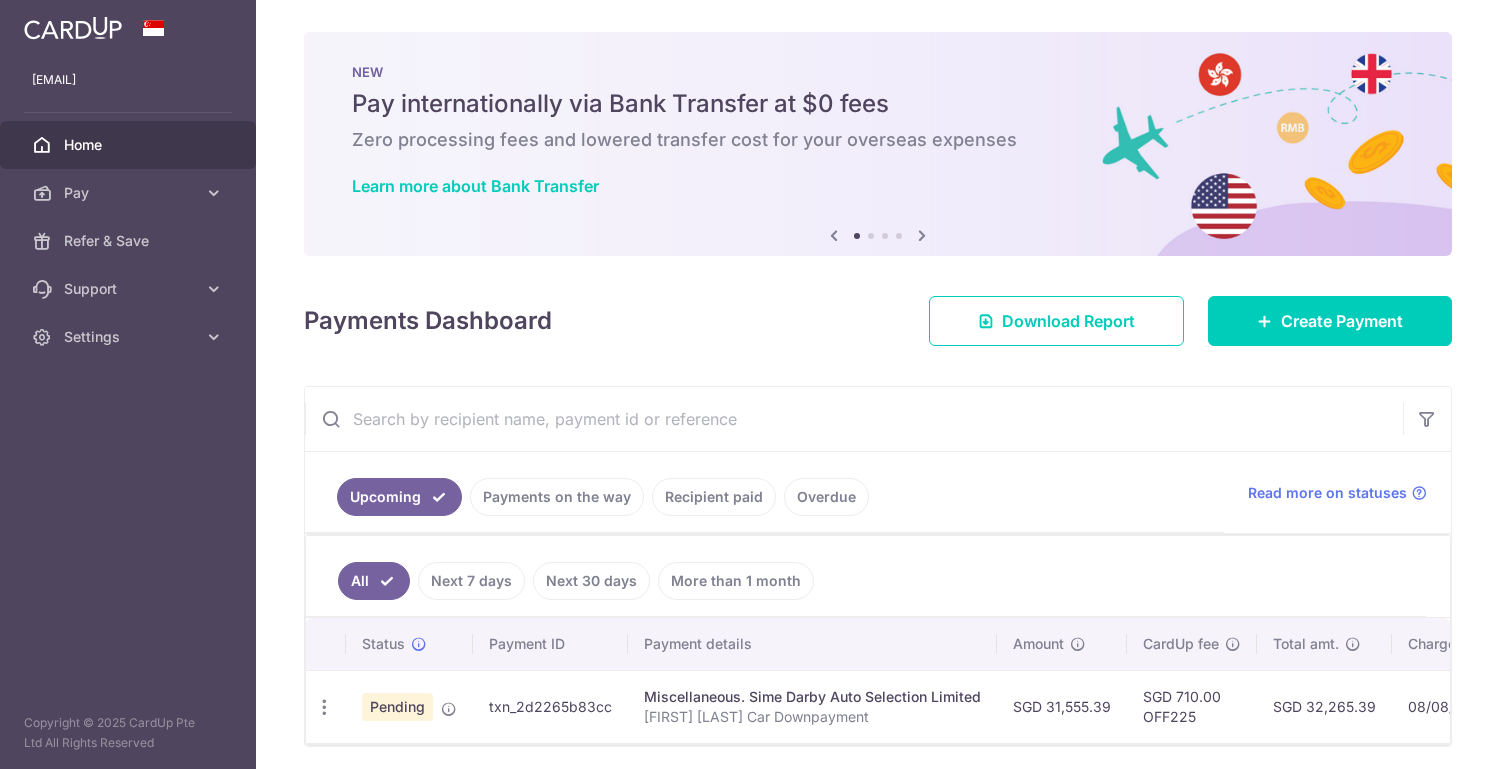 scroll, scrollTop: 0, scrollLeft: 0, axis: both 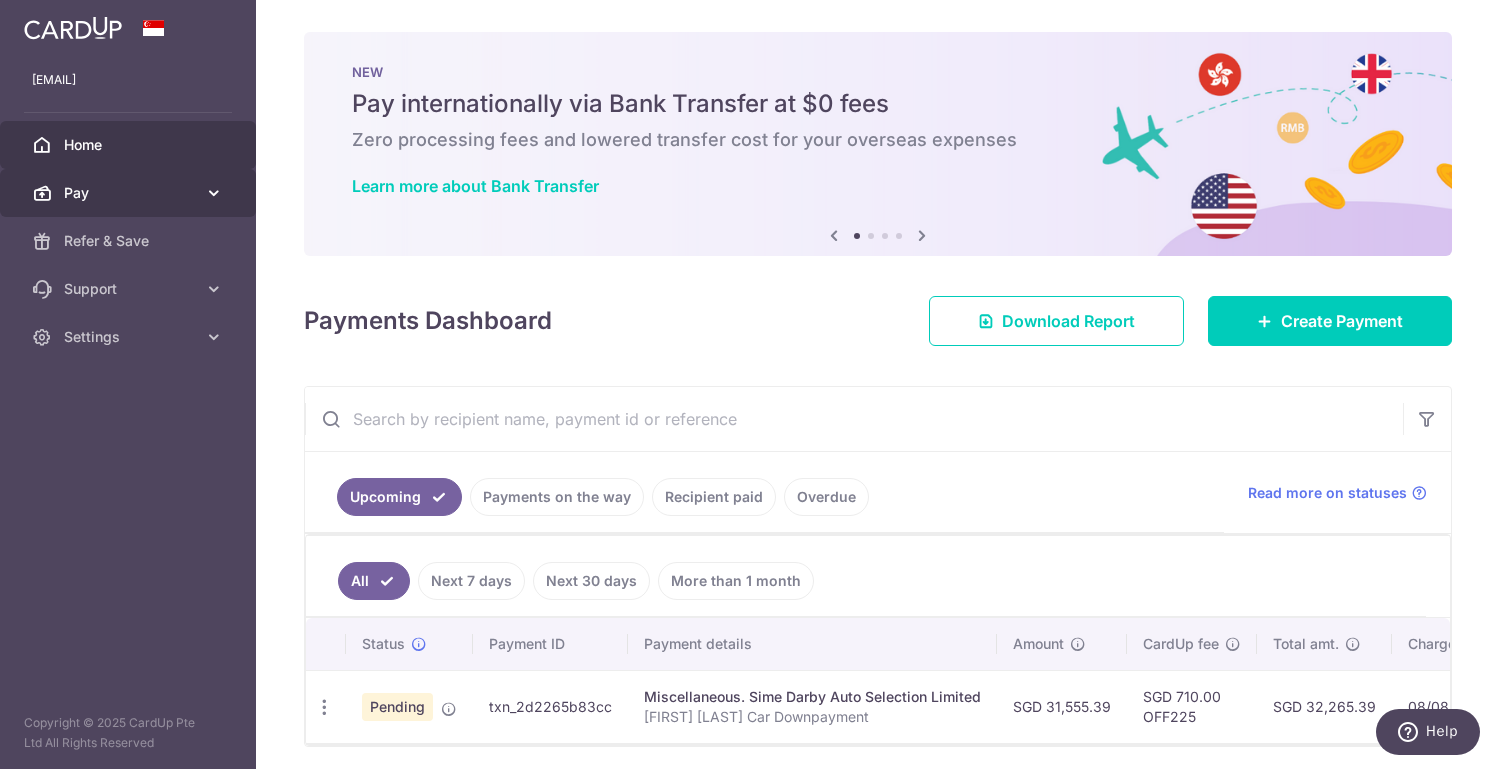 click on "Pay" at bounding box center (128, 193) 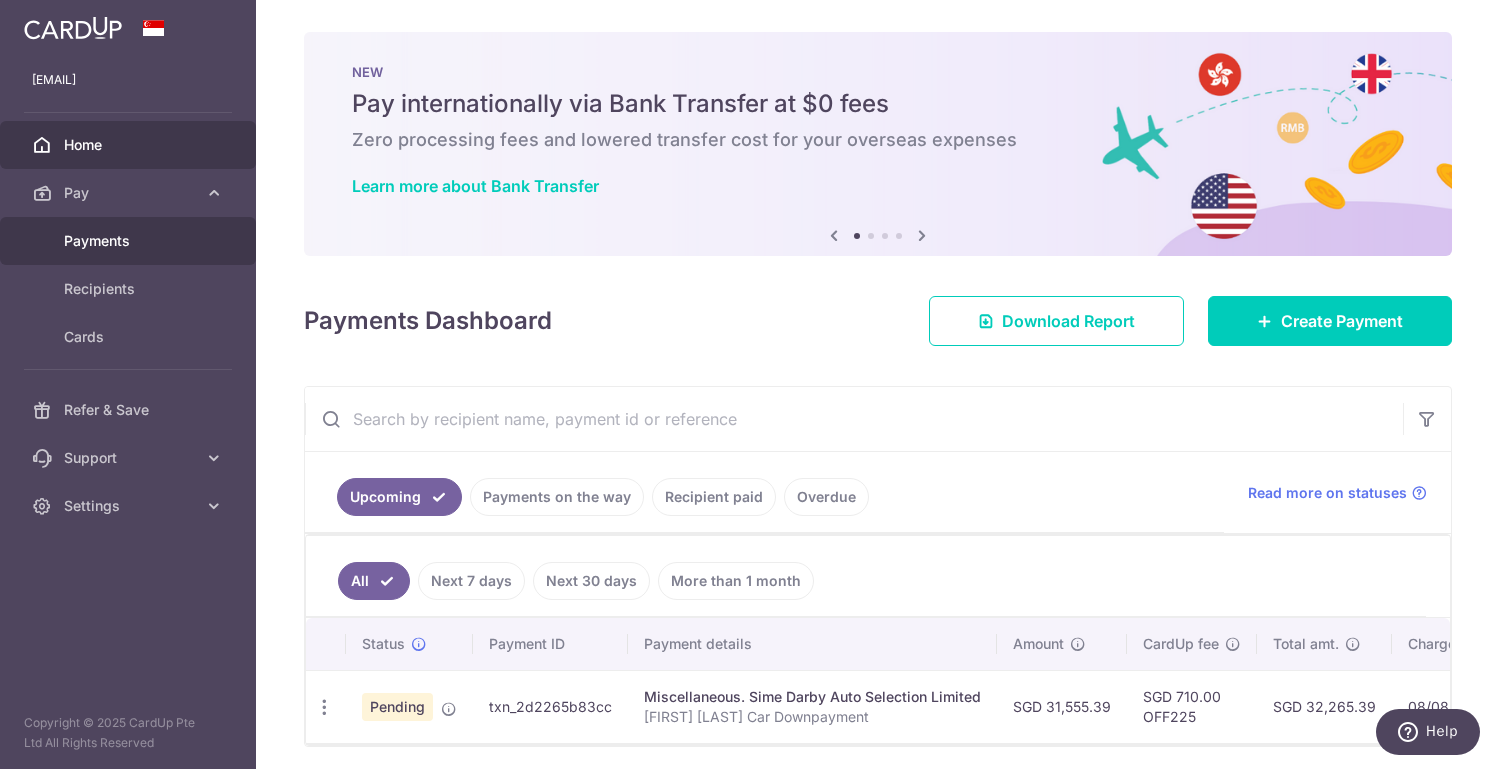 click on "Payments" at bounding box center (130, 241) 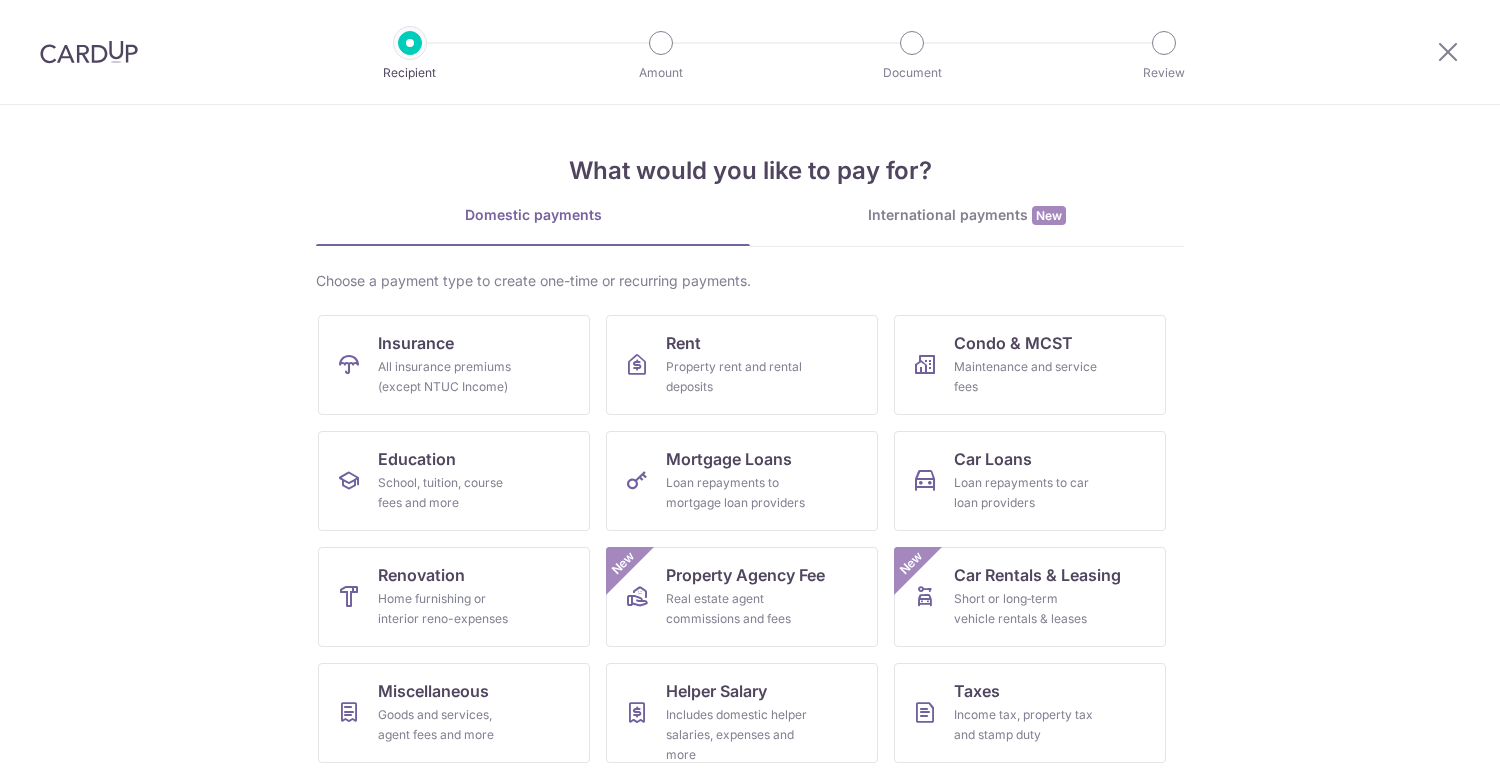 scroll, scrollTop: 0, scrollLeft: 0, axis: both 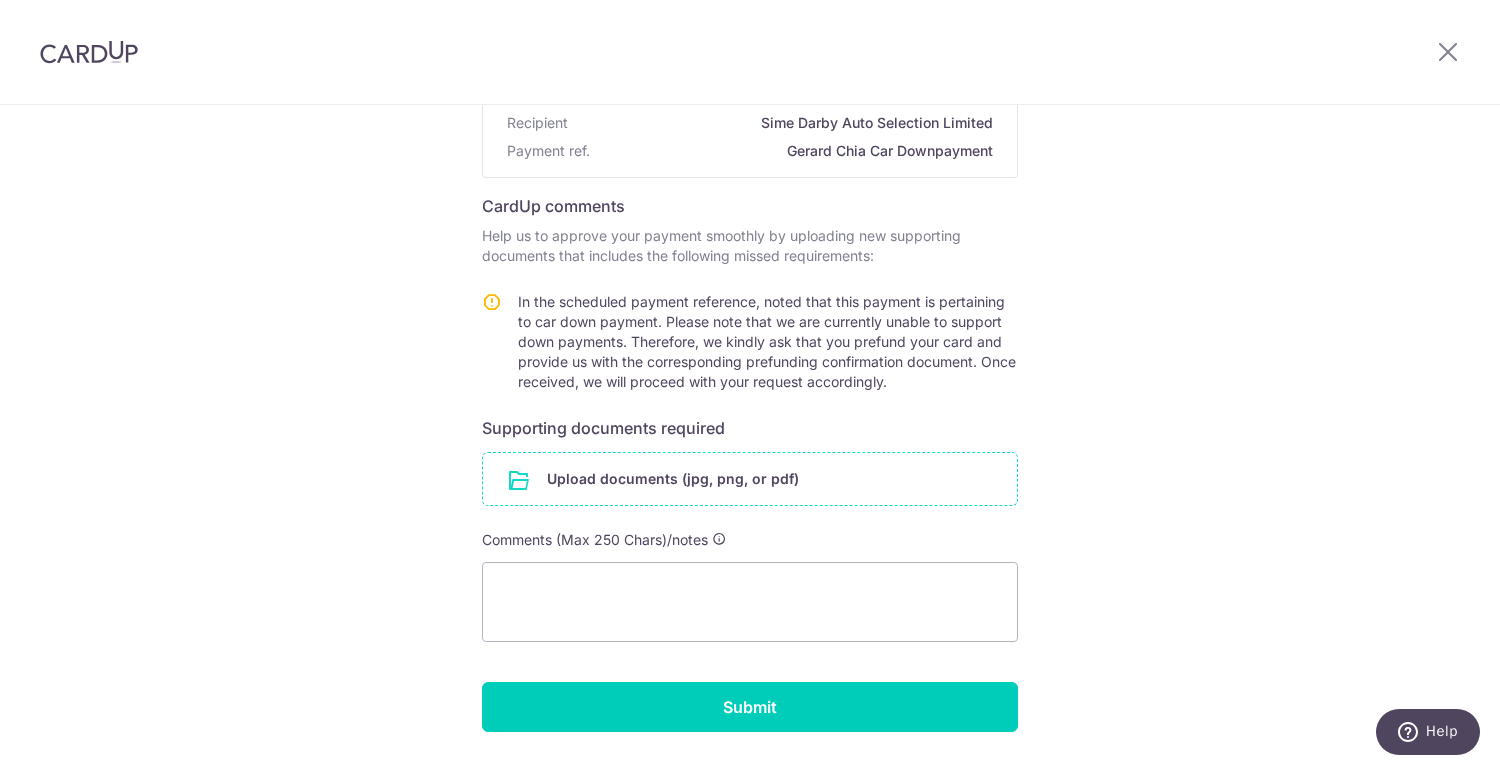click at bounding box center (750, 479) 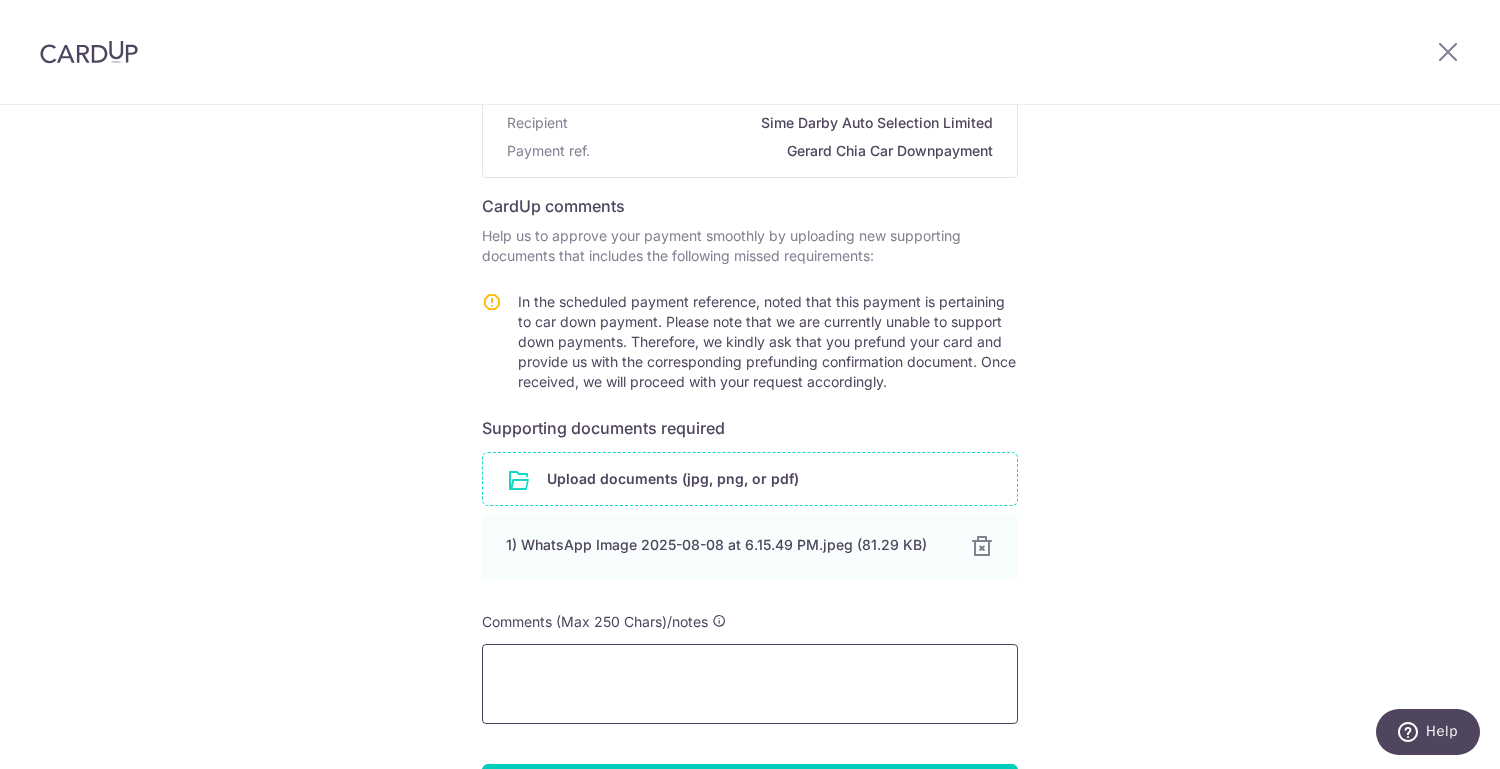 click at bounding box center (750, 684) 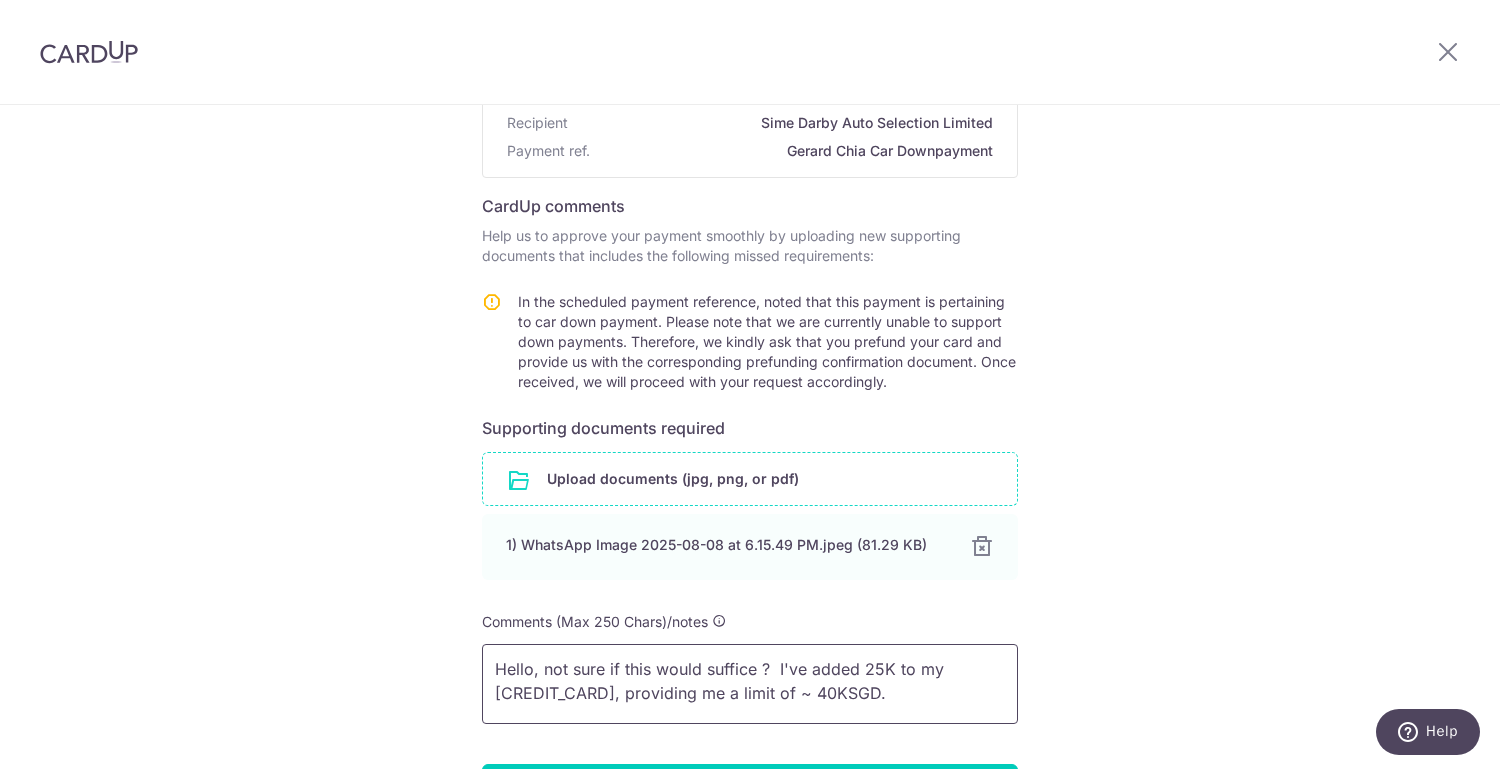 scroll, scrollTop: 356, scrollLeft: 0, axis: vertical 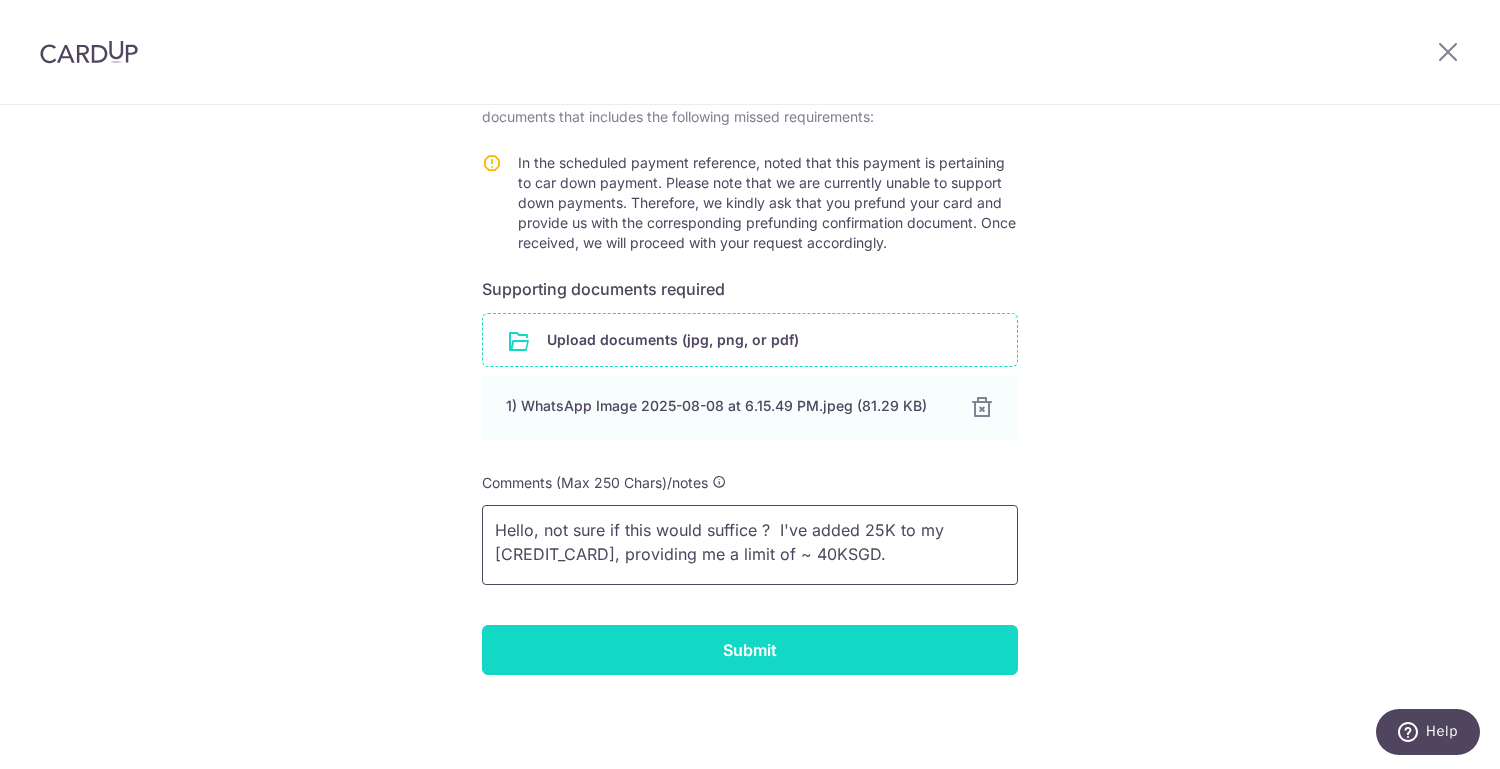 type on "Hello, not sure if this would suffice ?  I've added 25K to my credit card, providing me a limit of ~ 40KSGD." 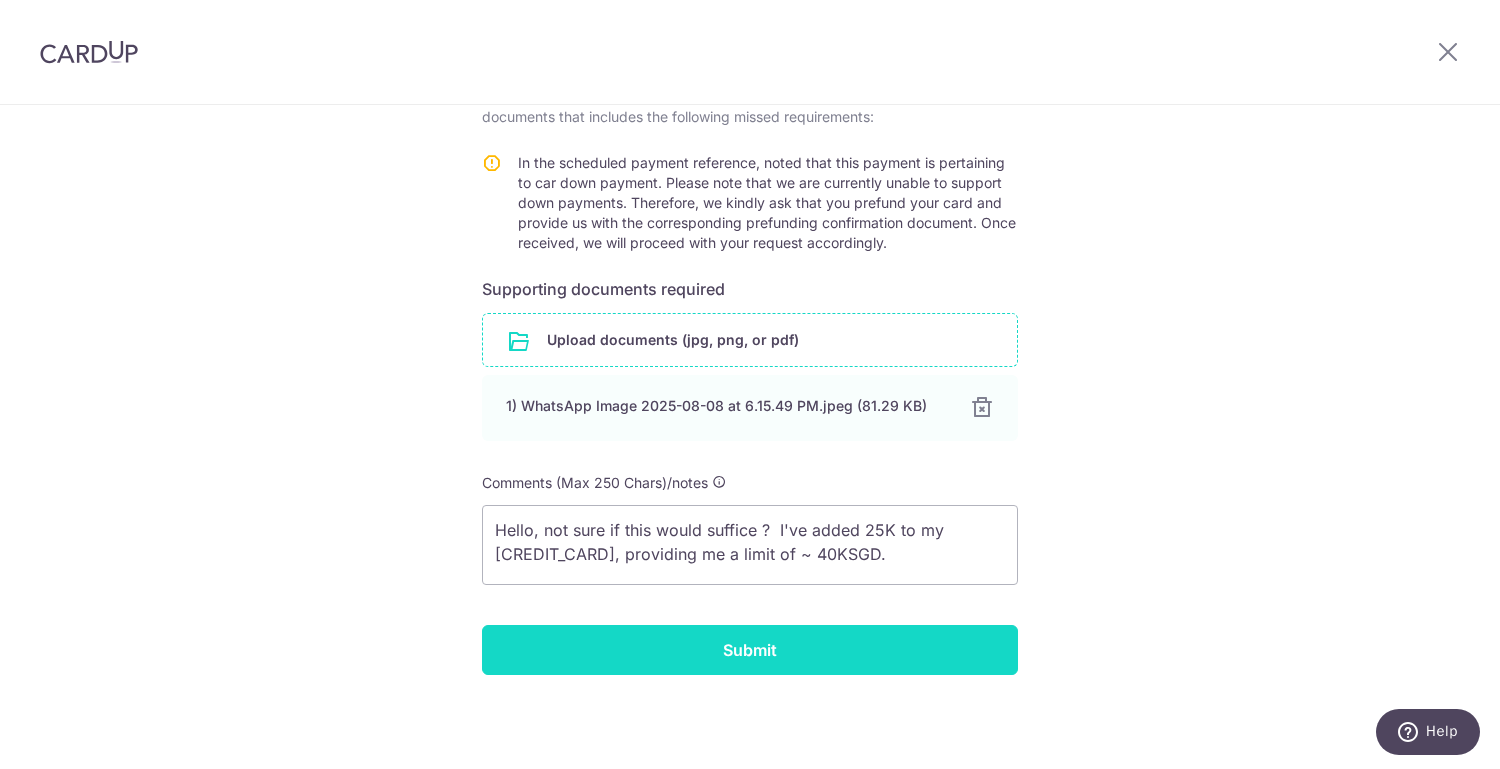 click on "Submit" at bounding box center (750, 650) 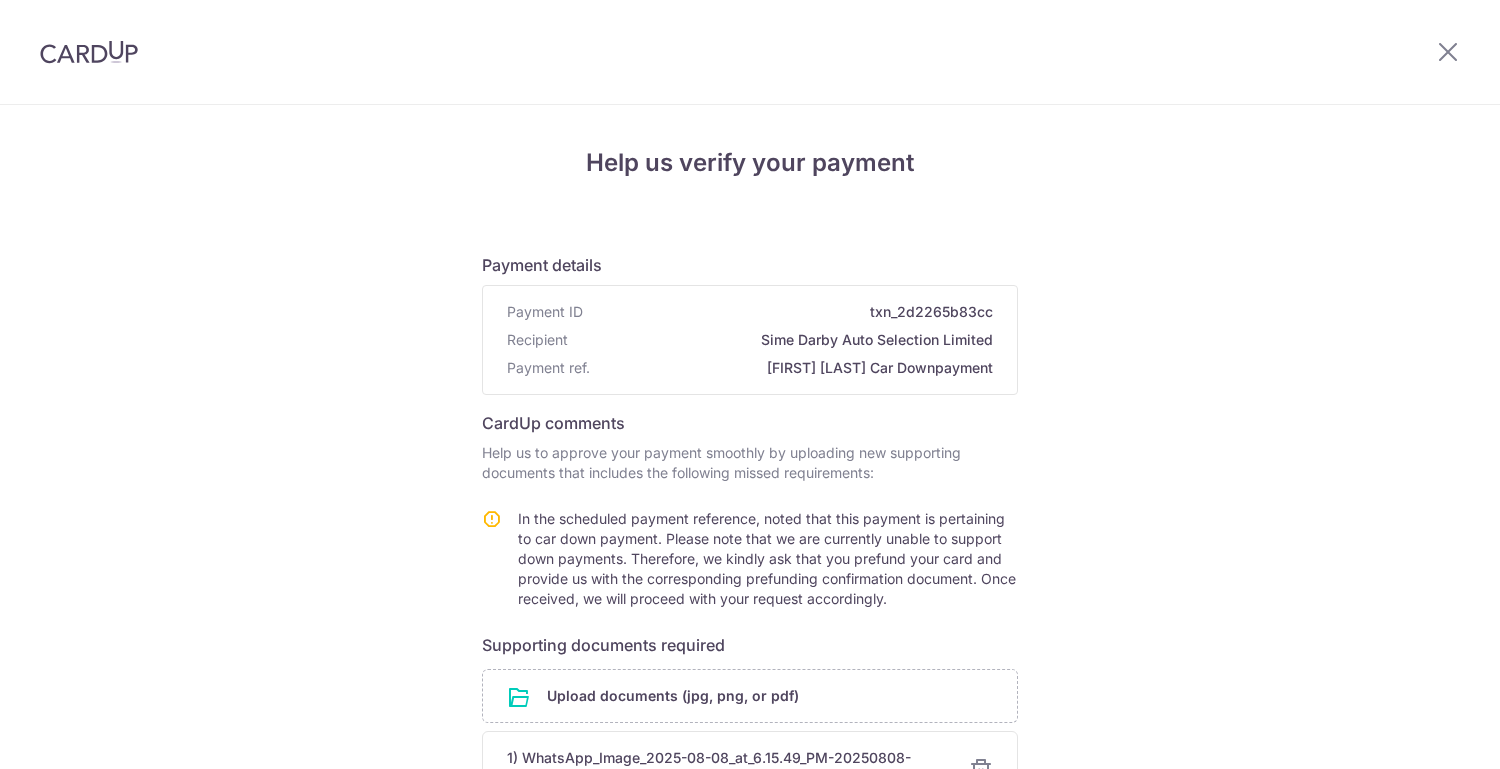 scroll, scrollTop: 0, scrollLeft: 0, axis: both 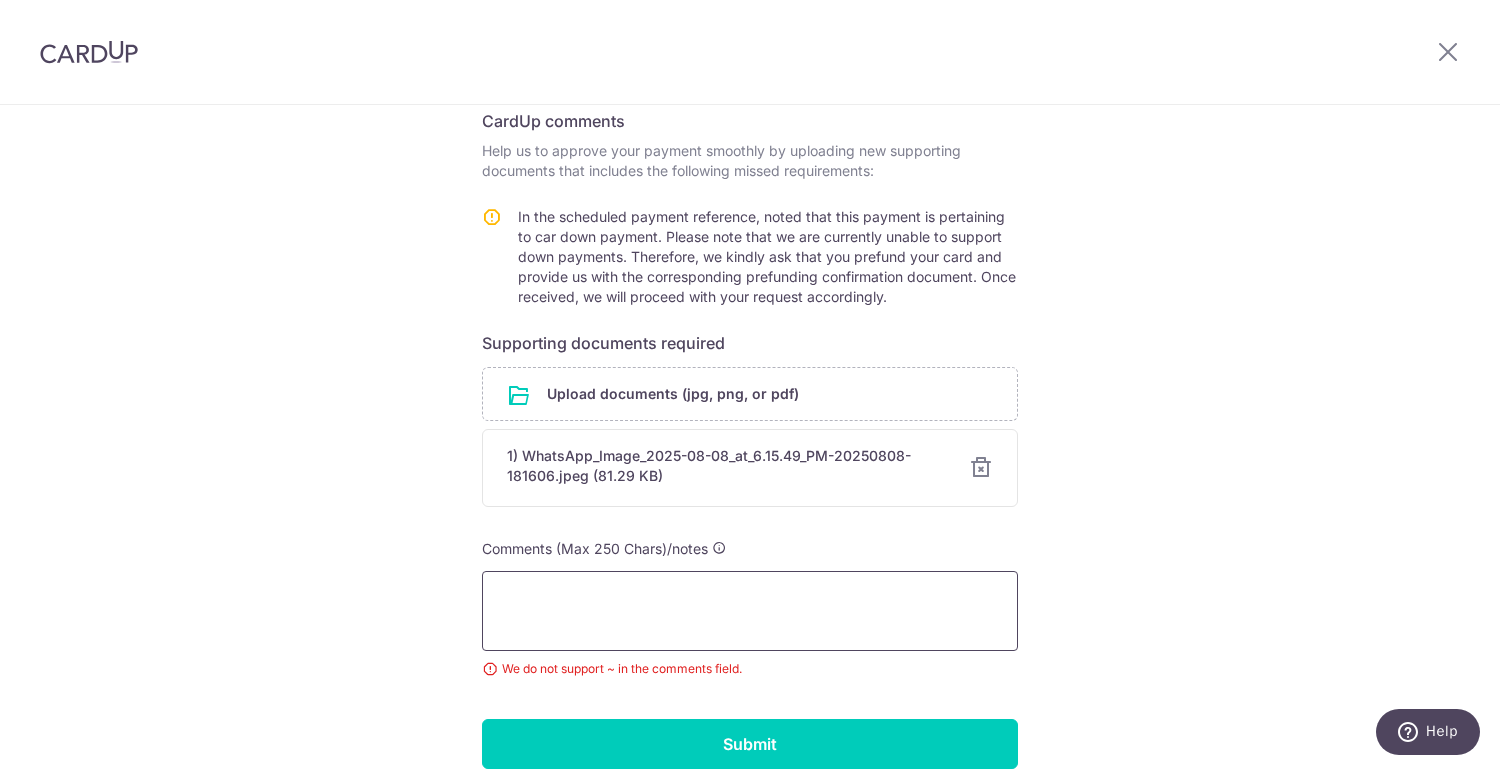 click at bounding box center (750, 611) 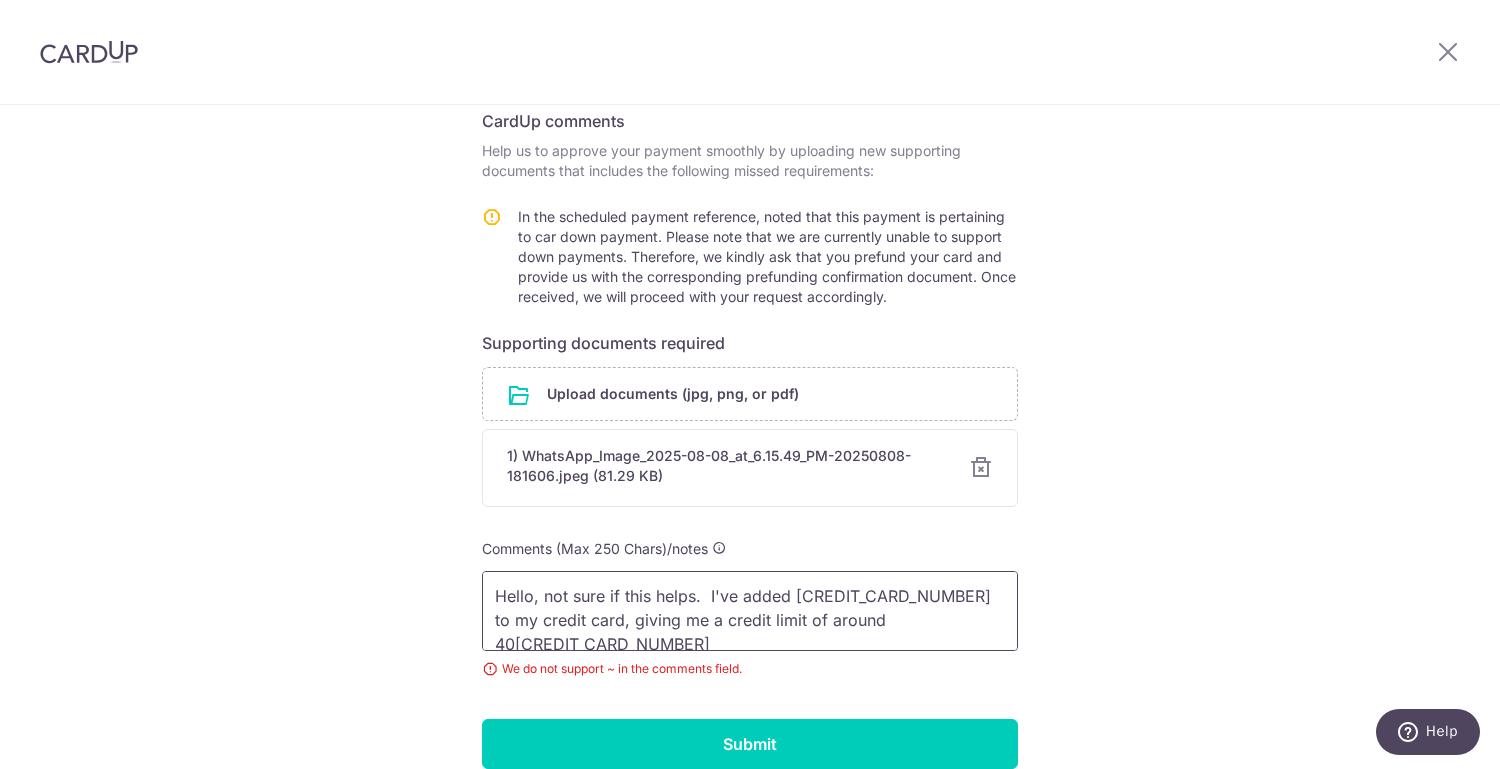 click on "Hello, not sure if this helps.  I've added [CREDIT_CARD_NUMBER] to my credit card, giving me a credit limit of around 40[CREDIT_CARD_NUMBER]" at bounding box center [750, 611] 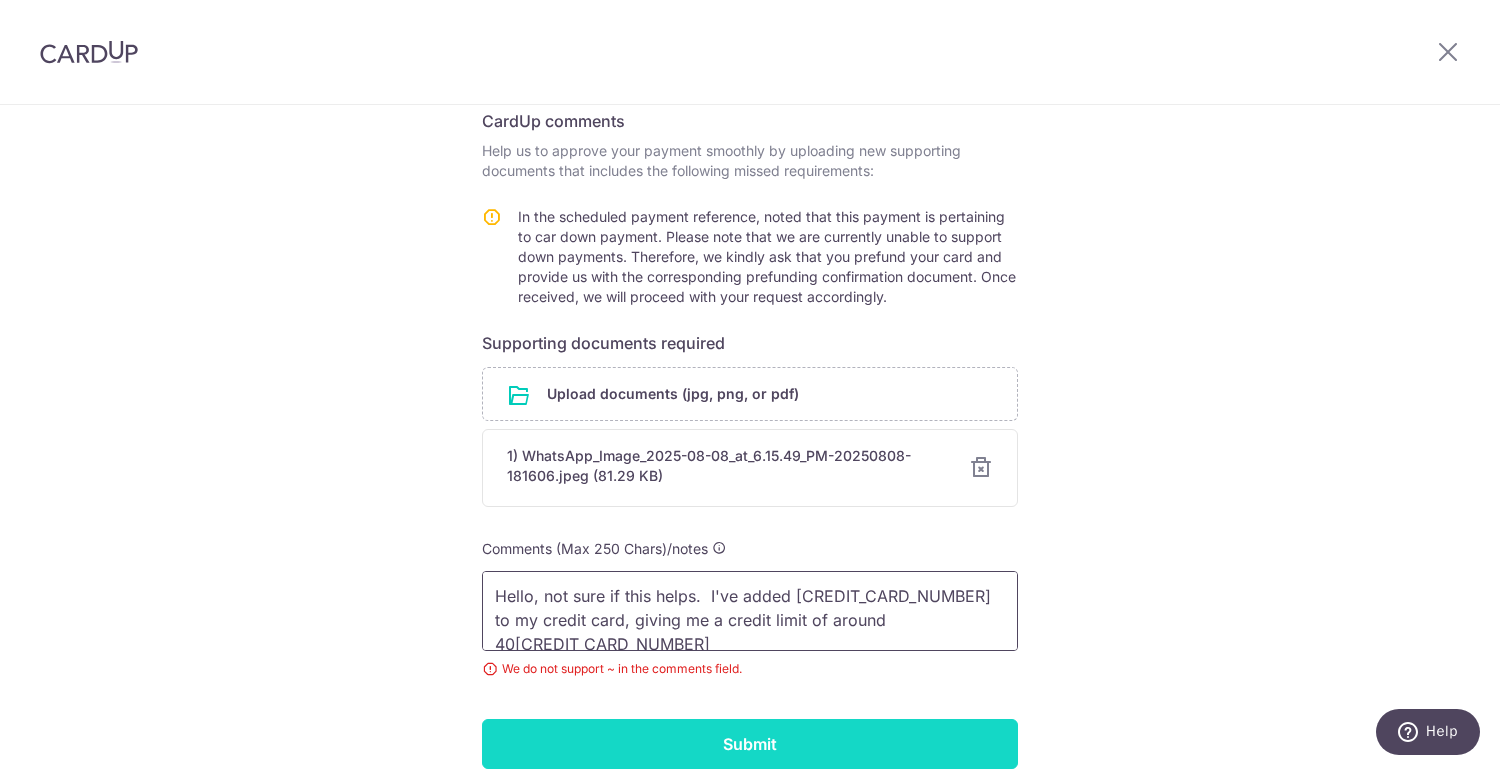 type on "Hello, not sure if this helps.  I've added [CREDIT_CARD_NUMBER] to my credit card, giving me a credit limit of around 40[CREDIT_CARD_NUMBER]" 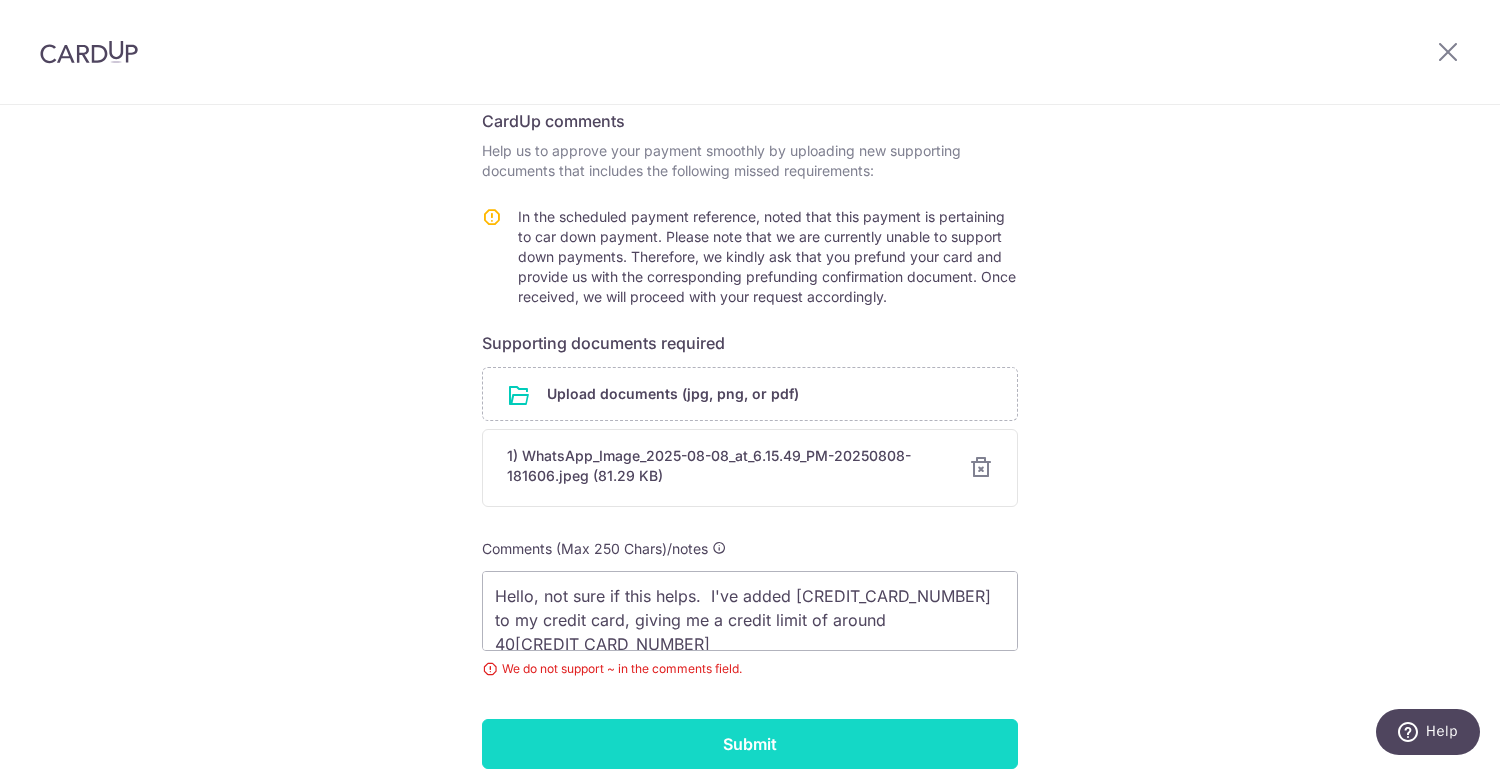 click on "Submit" at bounding box center (750, 744) 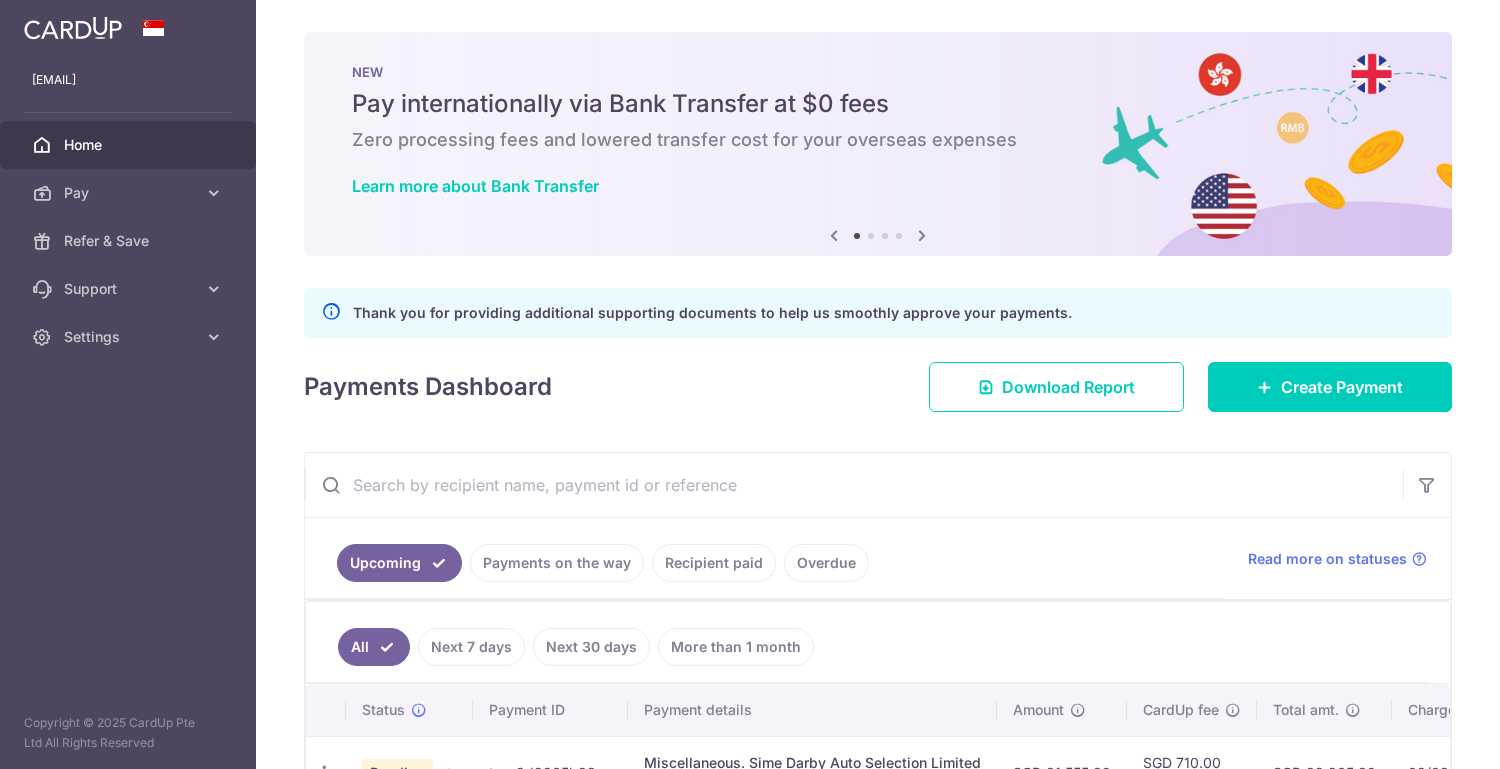 scroll, scrollTop: 0, scrollLeft: 0, axis: both 